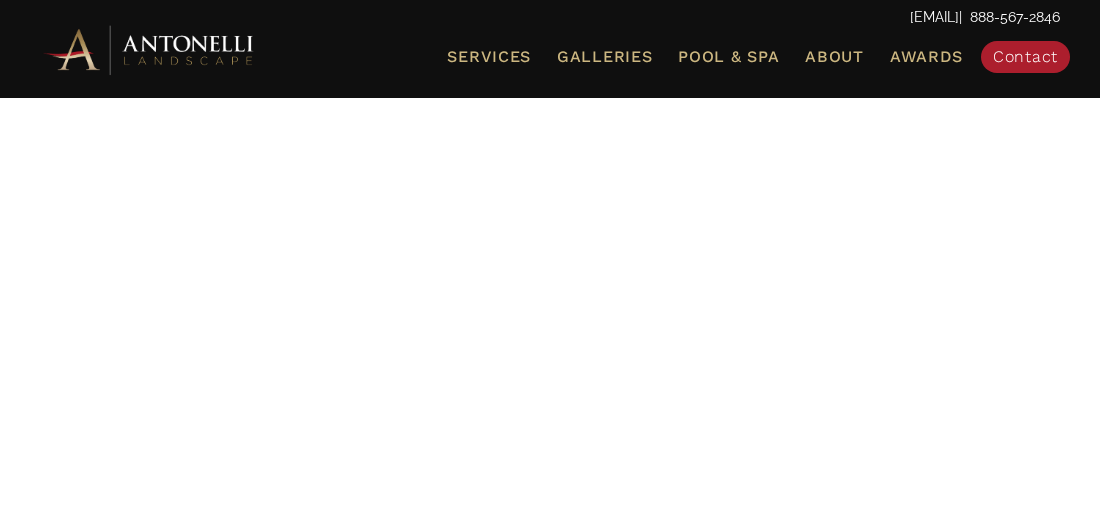 scroll, scrollTop: 0, scrollLeft: 0, axis: both 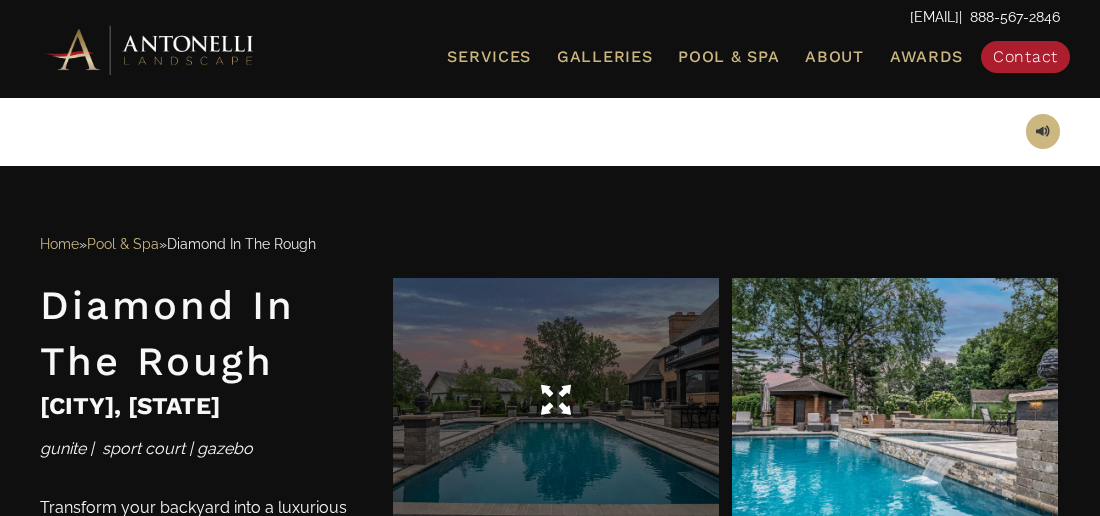 click at bounding box center (556, 400) 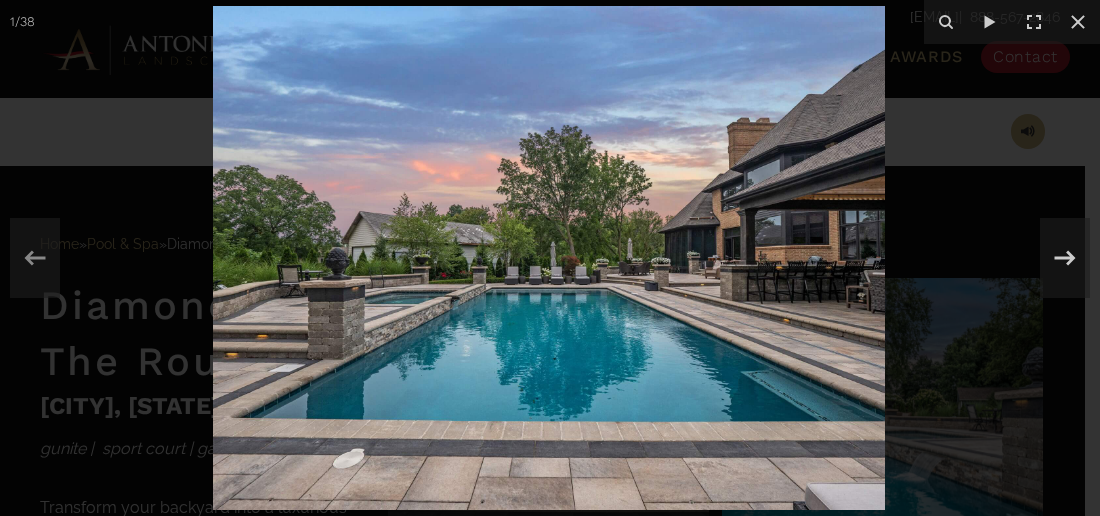 click at bounding box center [549, 258] 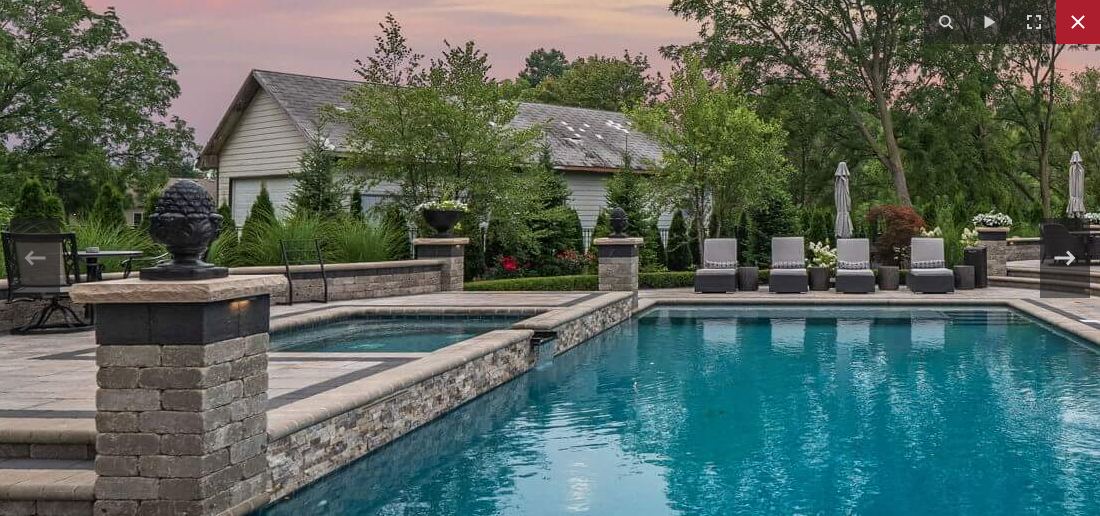 click 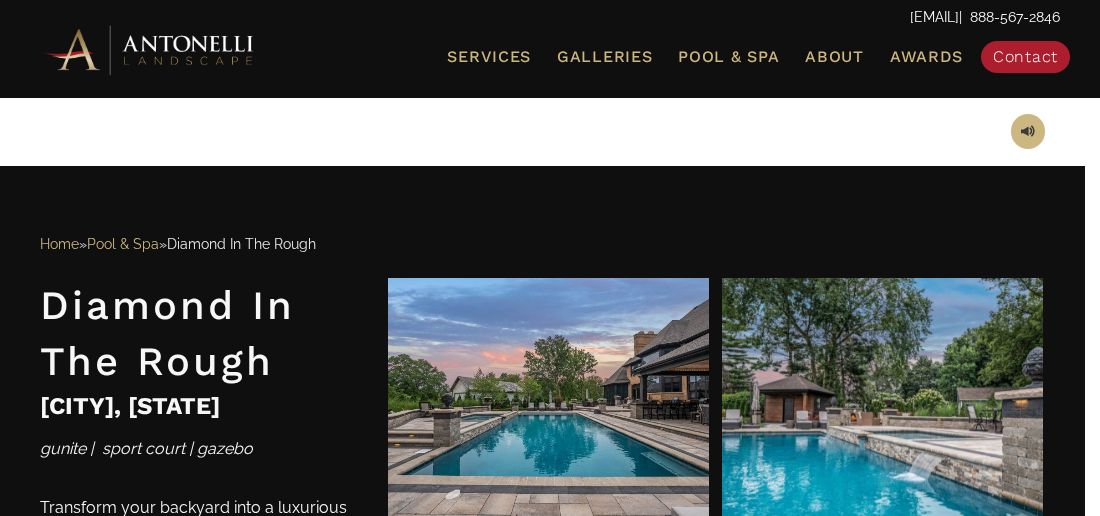 click 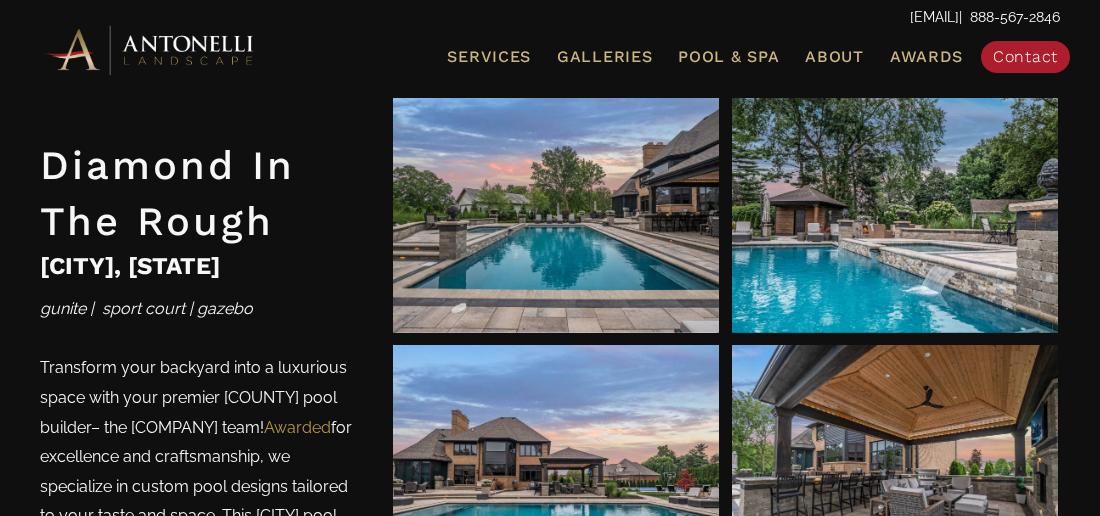 scroll, scrollTop: 866, scrollLeft: 0, axis: vertical 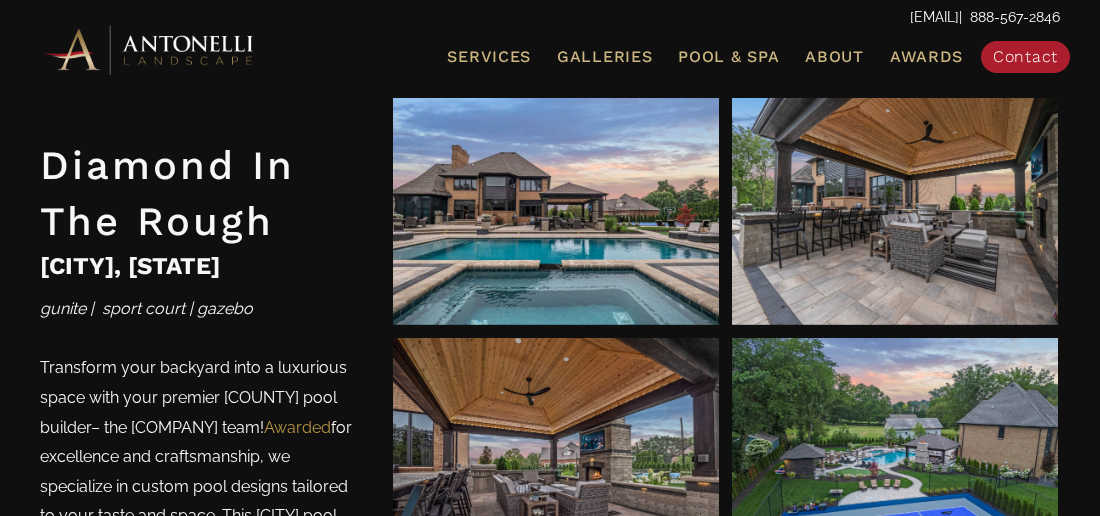 click on "Diamond In The Rough Clinton Twp, MI gunite |  sport court | gazebo" at bounding box center (196, 225) 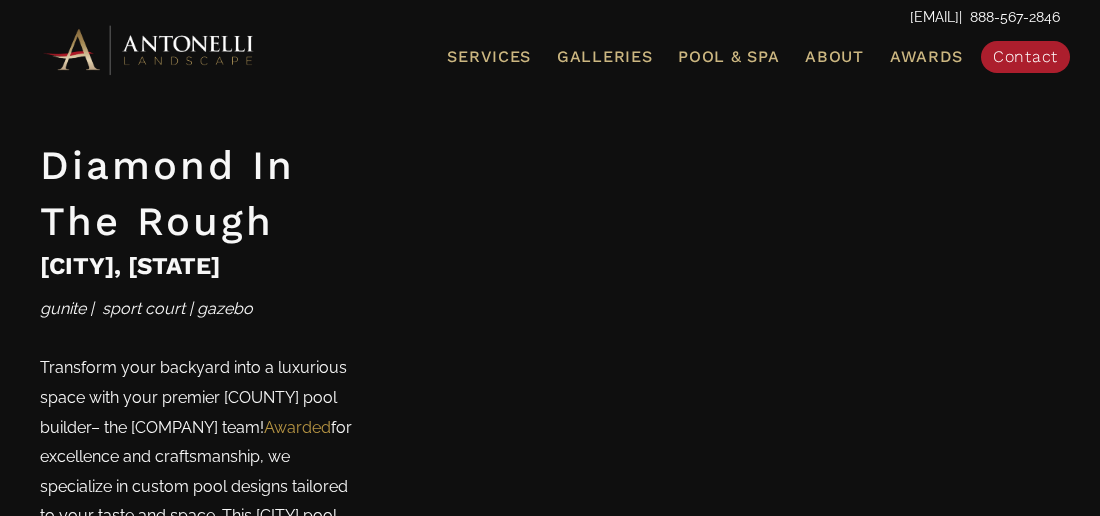 scroll, scrollTop: 3369, scrollLeft: 0, axis: vertical 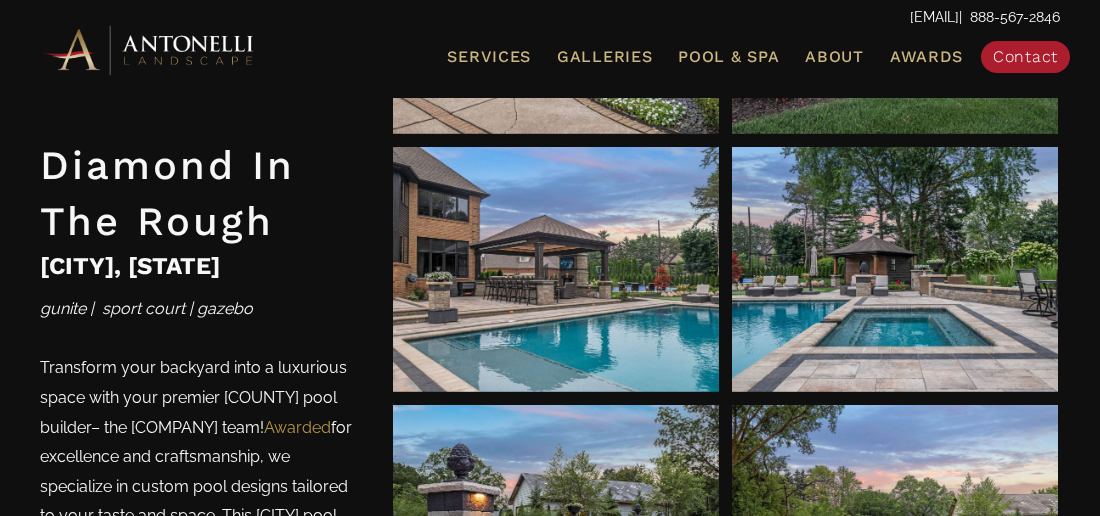 drag, startPoint x: 297, startPoint y: 228, endPoint x: 231, endPoint y: 353, distance: 141.35417 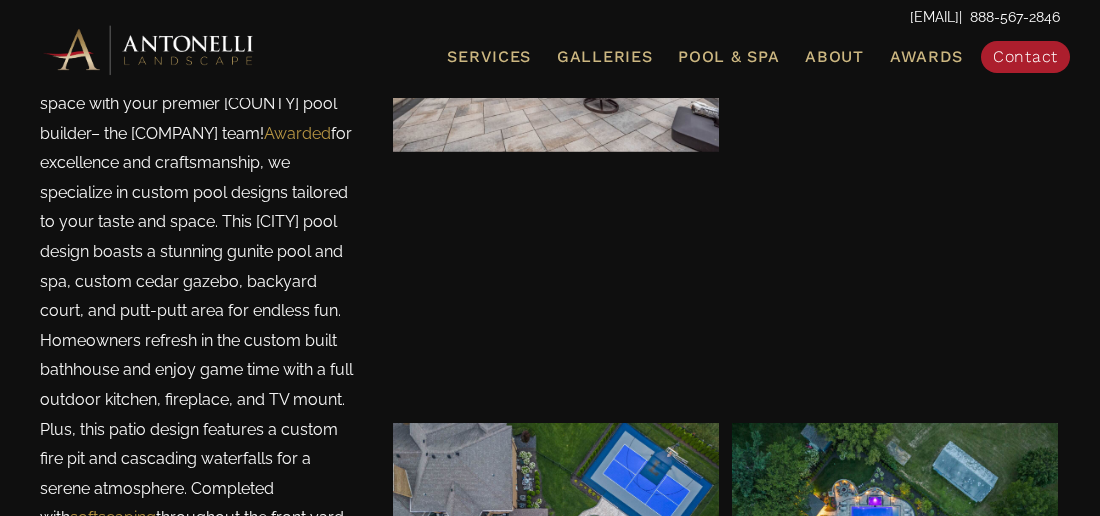 scroll, scrollTop: 5187, scrollLeft: 0, axis: vertical 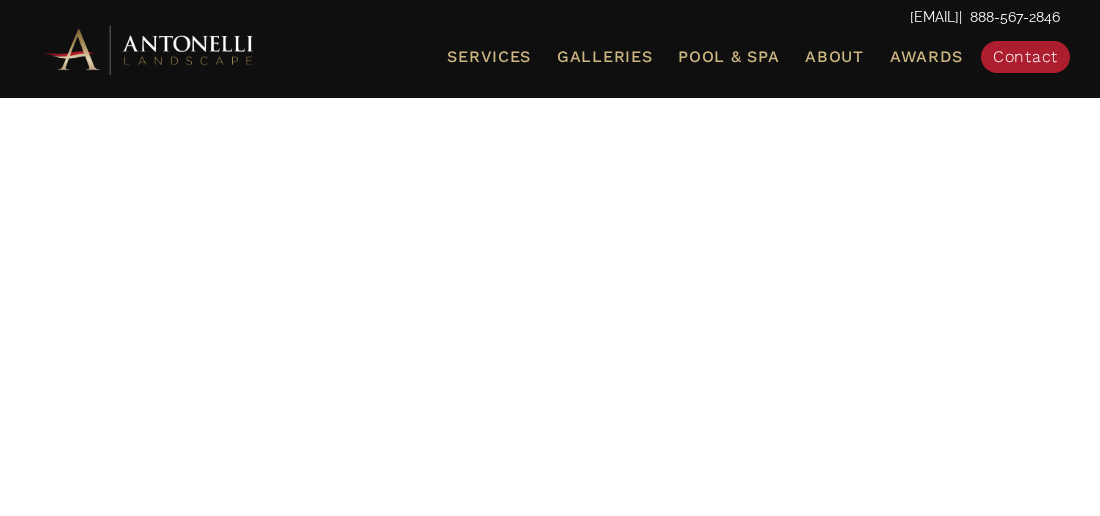 click at bounding box center (150, 49) 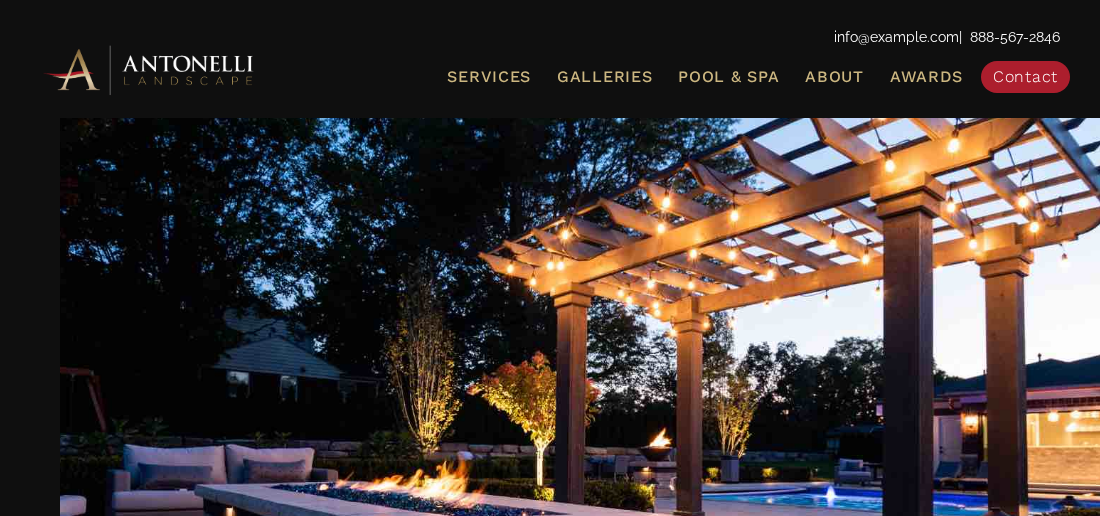 scroll, scrollTop: 0, scrollLeft: 0, axis: both 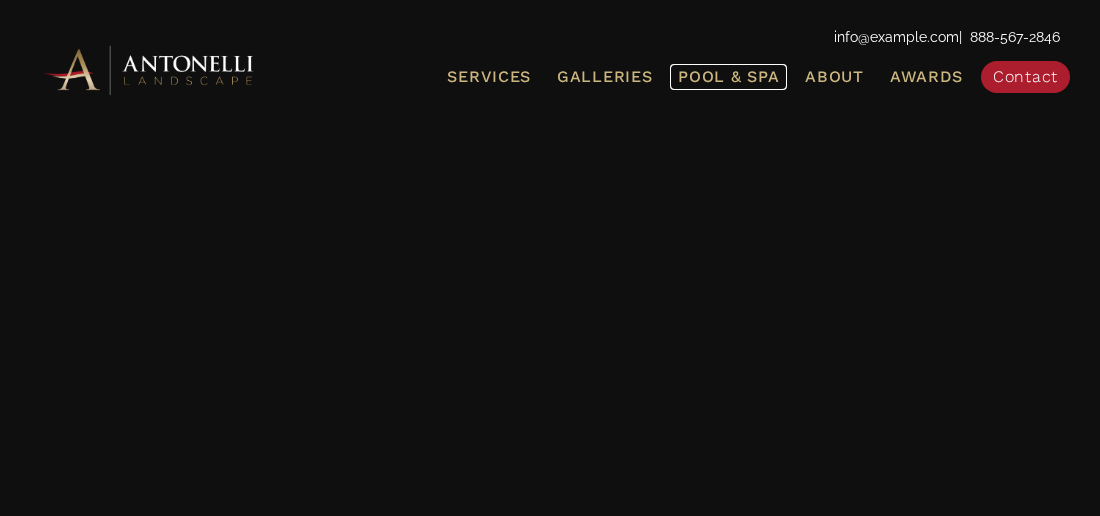 click on "Pool & Spa" at bounding box center [728, 76] 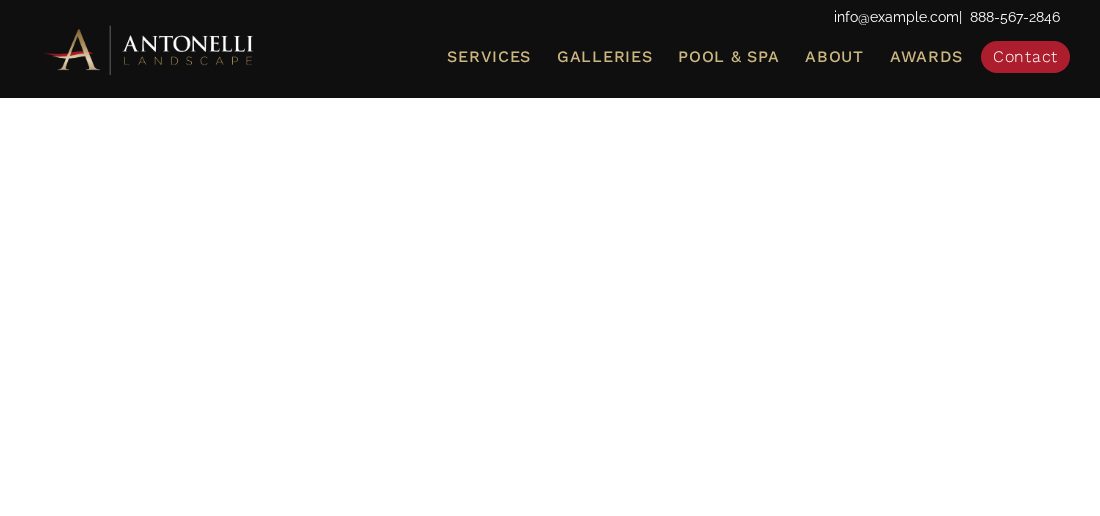scroll, scrollTop: 0, scrollLeft: 0, axis: both 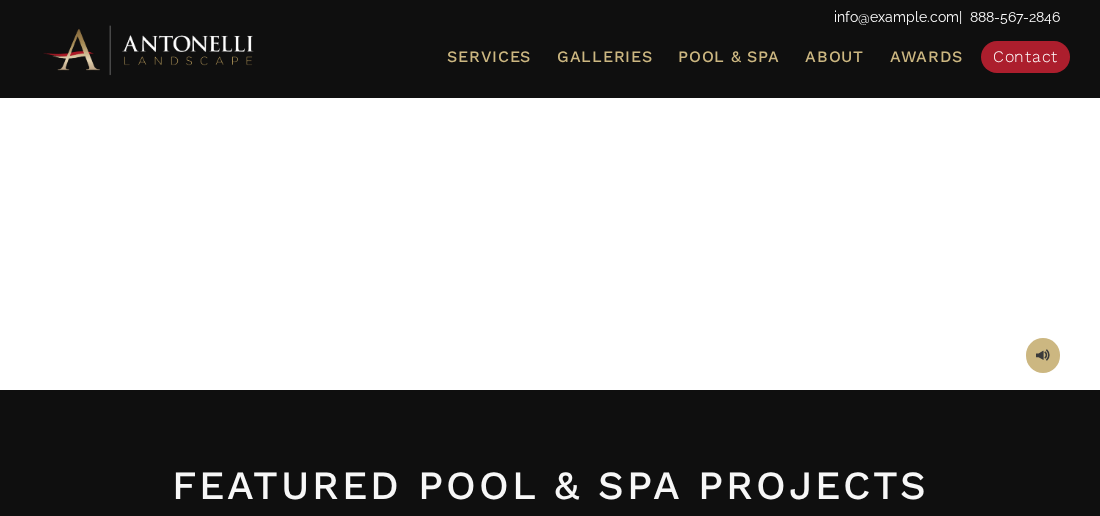 click at bounding box center [550, 25] 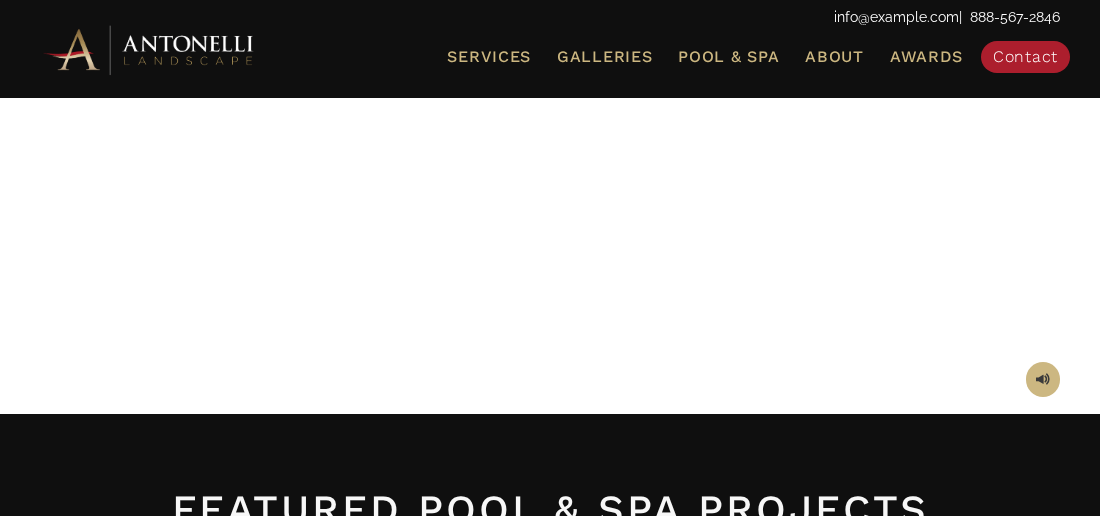 scroll, scrollTop: 412, scrollLeft: 0, axis: vertical 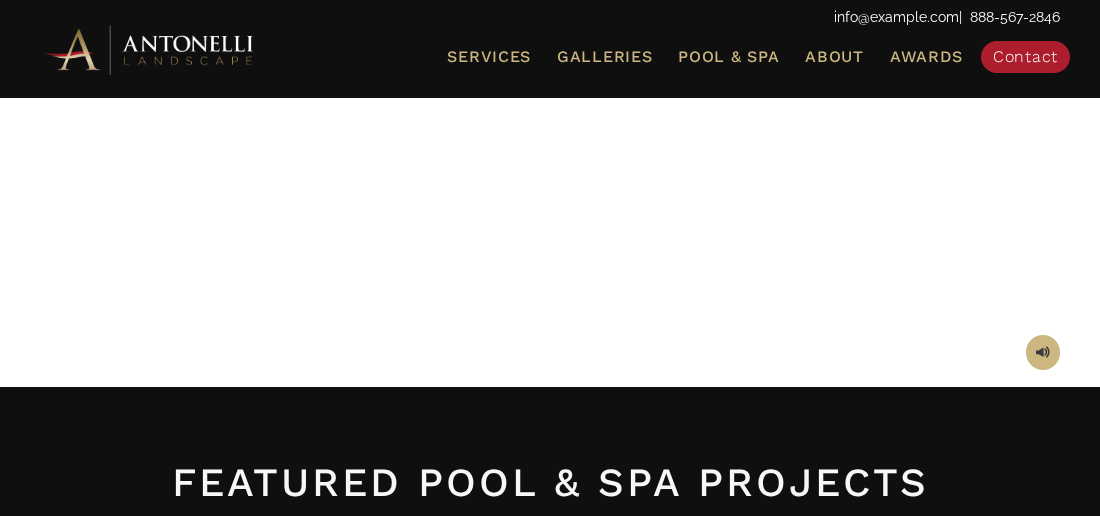 click at bounding box center (550, 22) 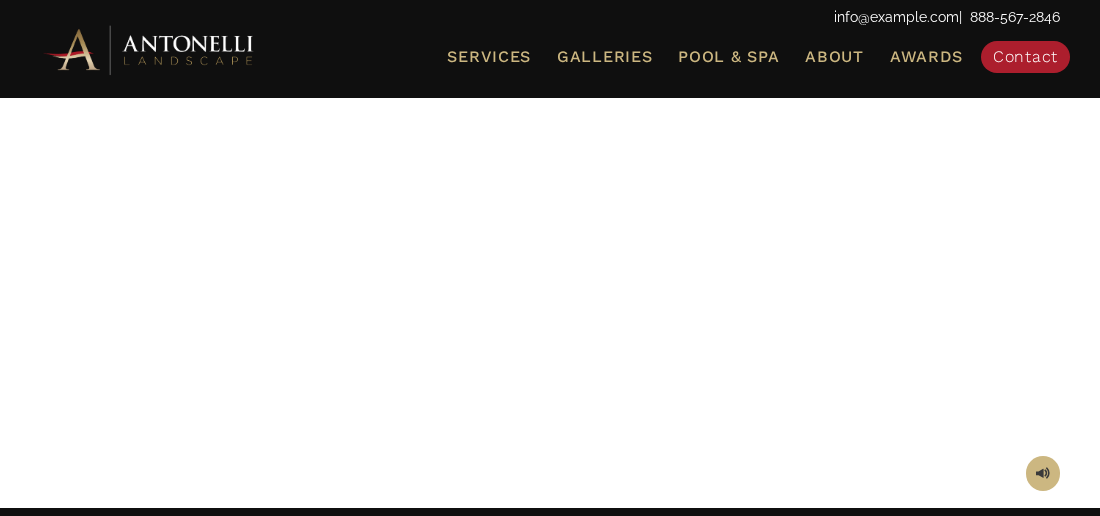 scroll, scrollTop: 318, scrollLeft: 0, axis: vertical 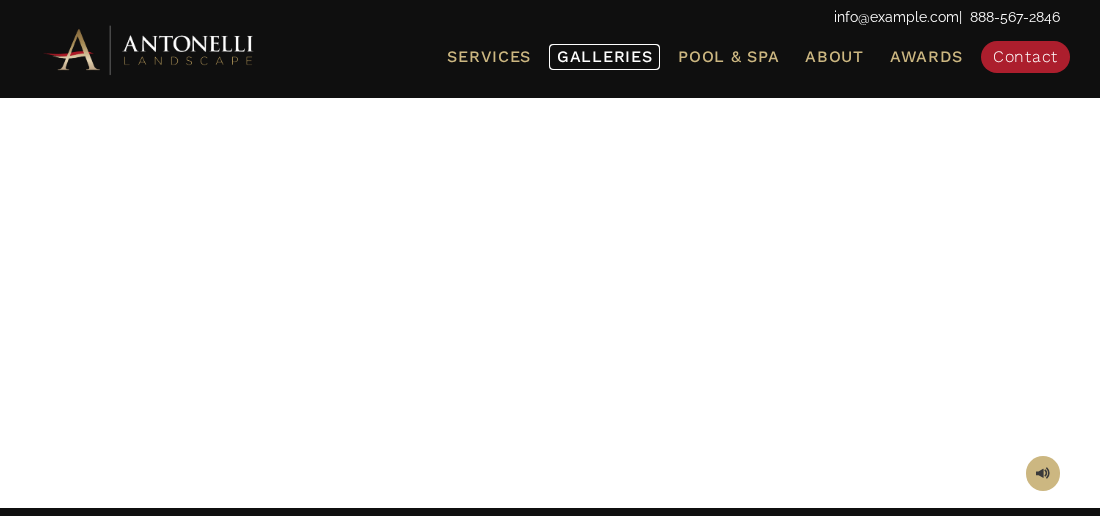 click on "Galleries" at bounding box center (604, 56) 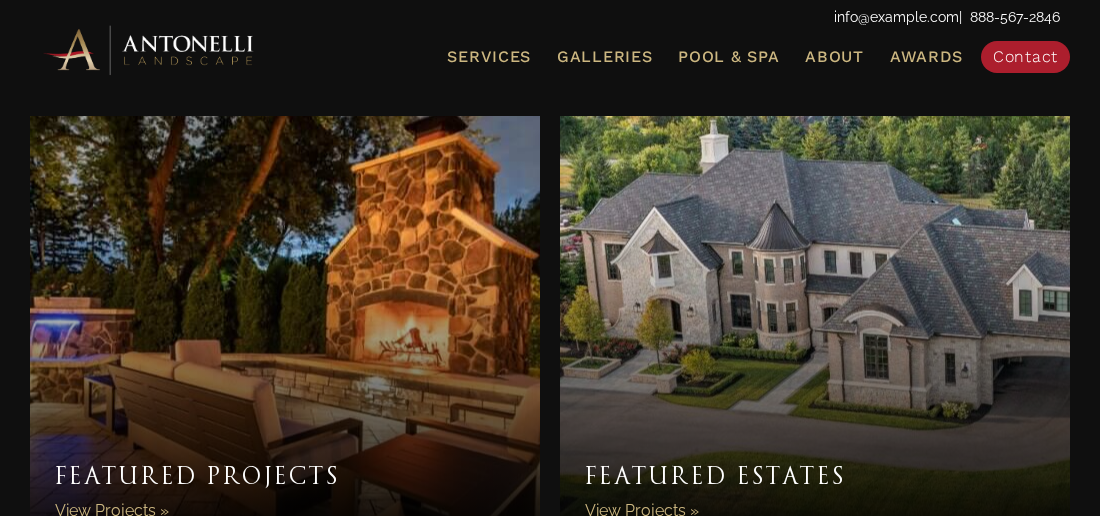 scroll, scrollTop: 0, scrollLeft: 0, axis: both 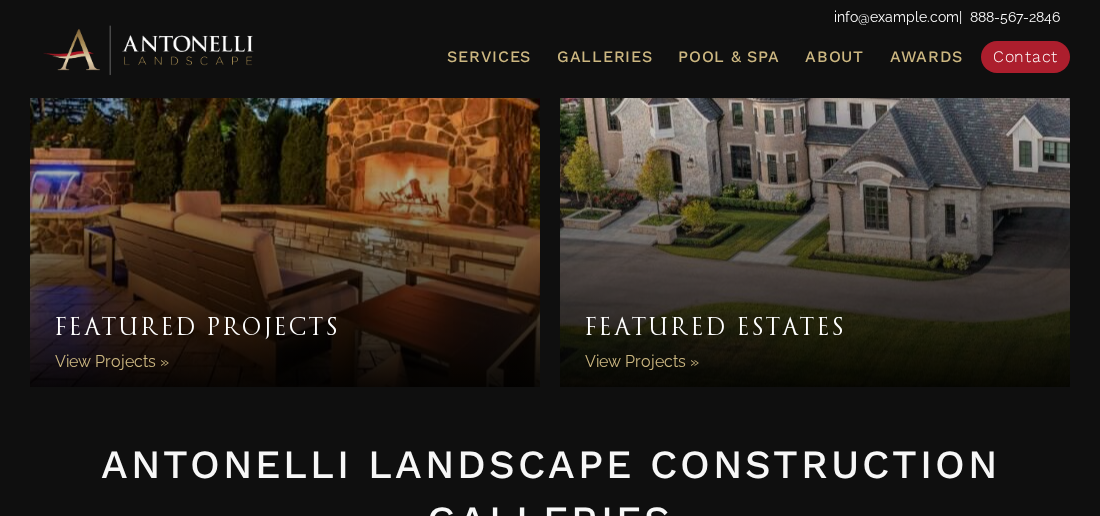 click on "Featured Projects" at bounding box center [285, 177] 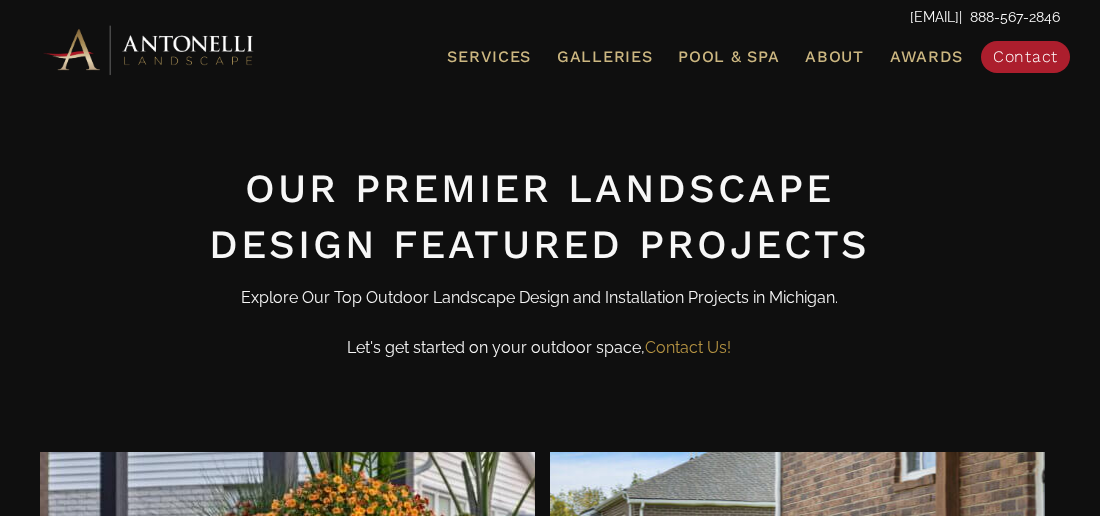 scroll, scrollTop: 0, scrollLeft: 0, axis: both 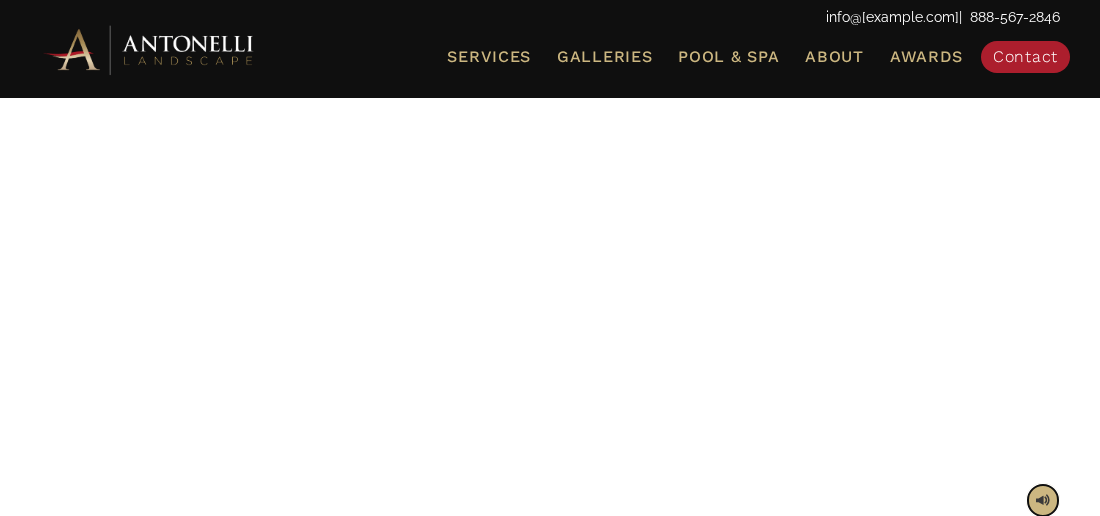 click at bounding box center (1043, 500) 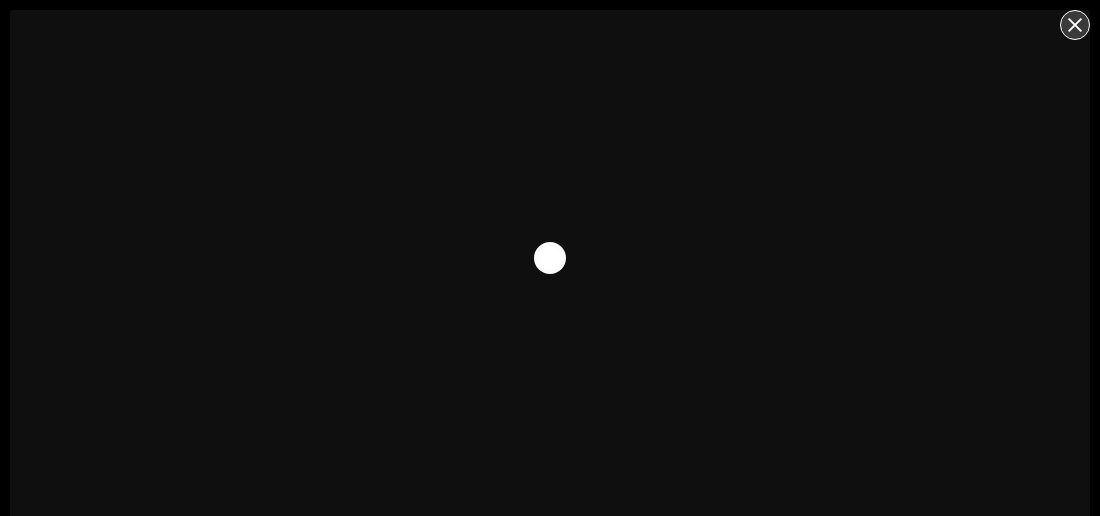 scroll, scrollTop: 0, scrollLeft: 0, axis: both 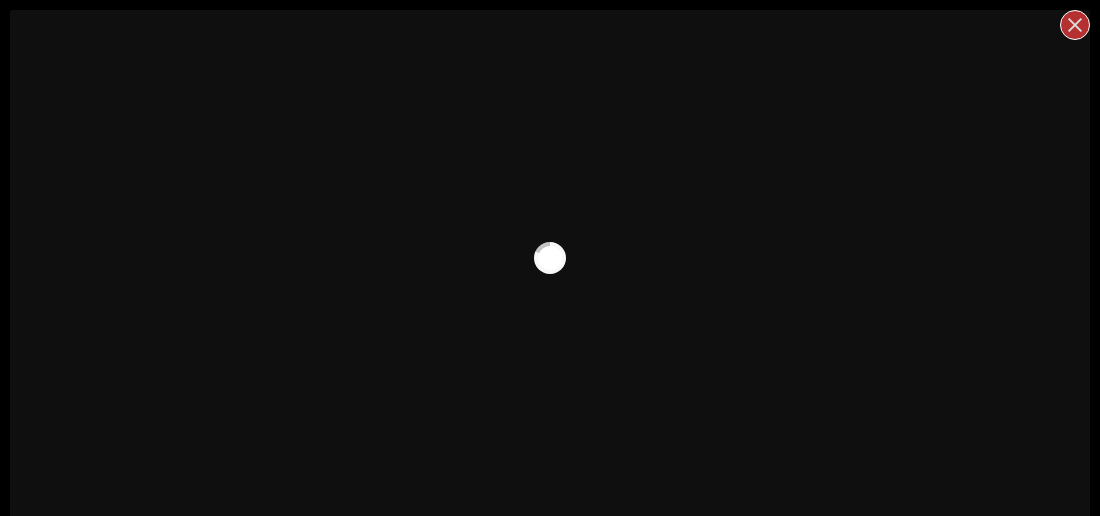 click at bounding box center [1075, 25] 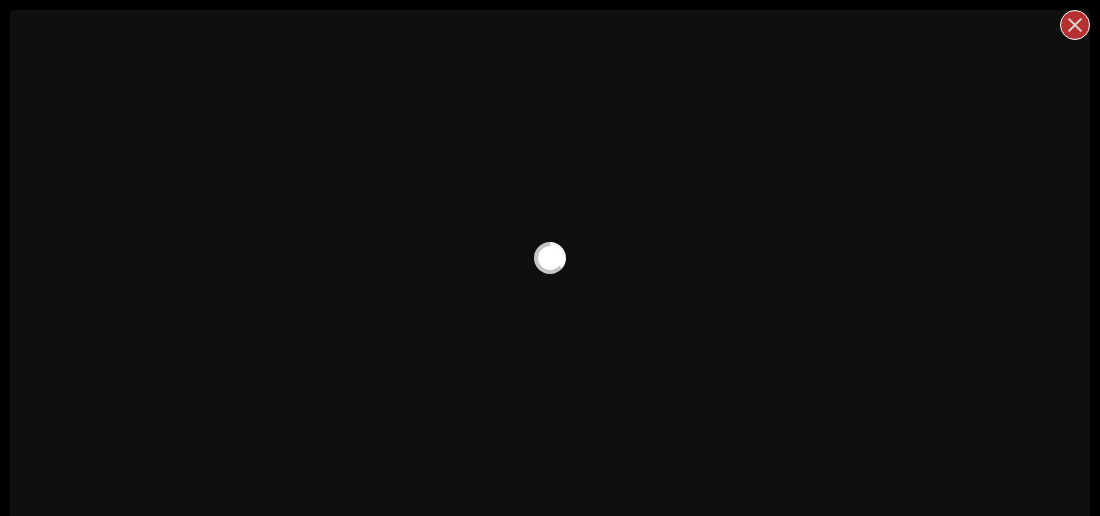 scroll, scrollTop: 292, scrollLeft: 0, axis: vertical 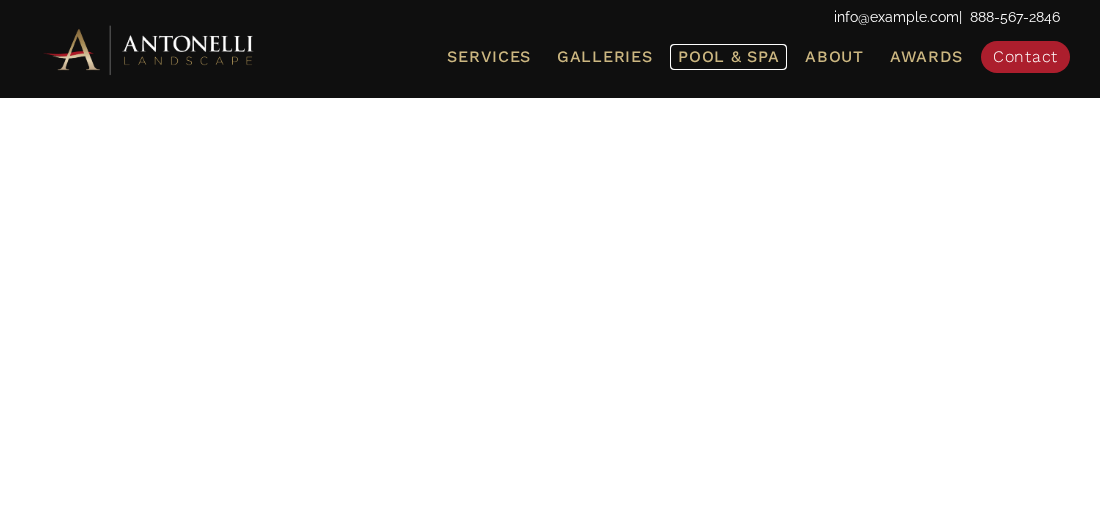 click on "Pool & Spa" at bounding box center [728, 56] 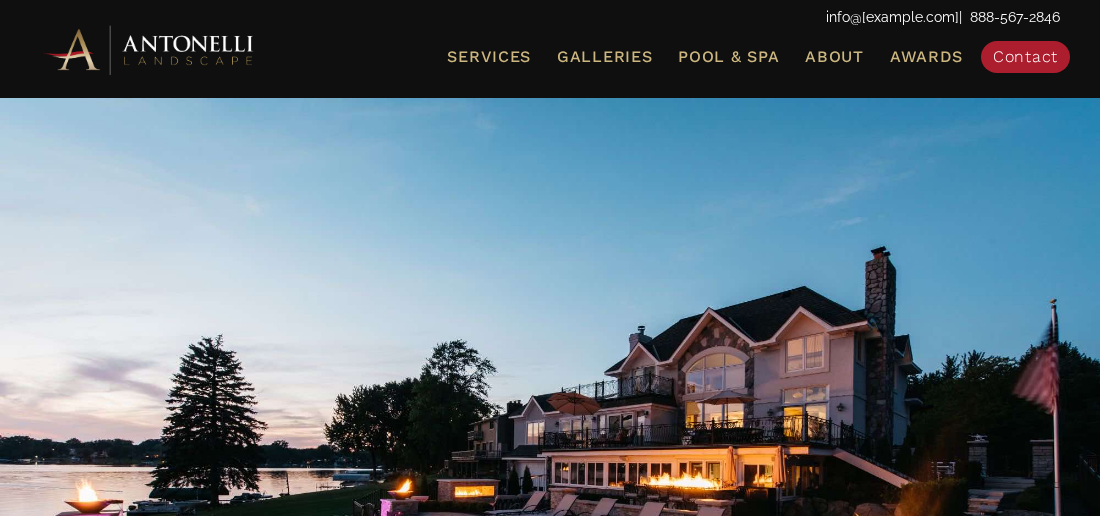 scroll, scrollTop: 0, scrollLeft: 0, axis: both 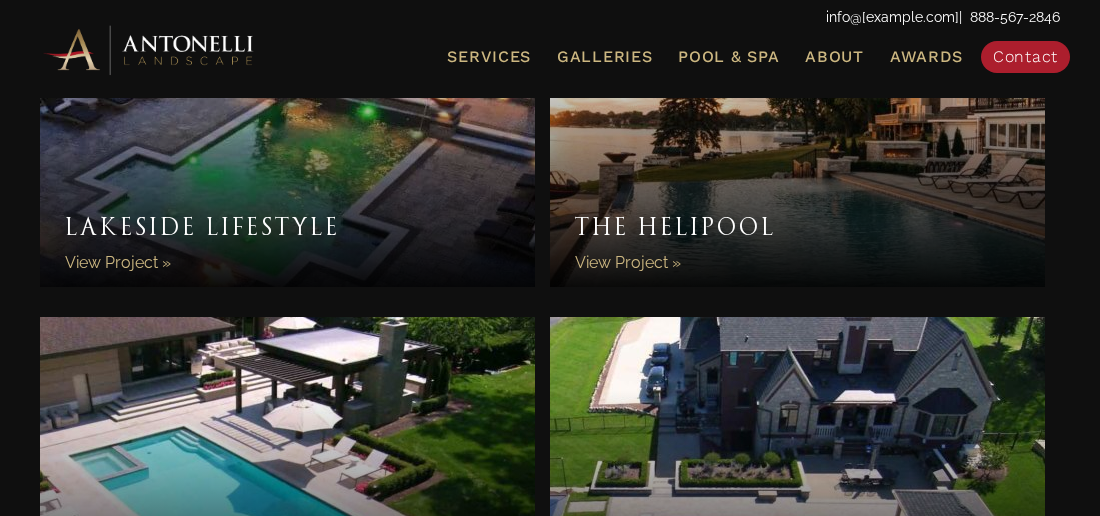 click on "The Helipool" at bounding box center [797, 127] 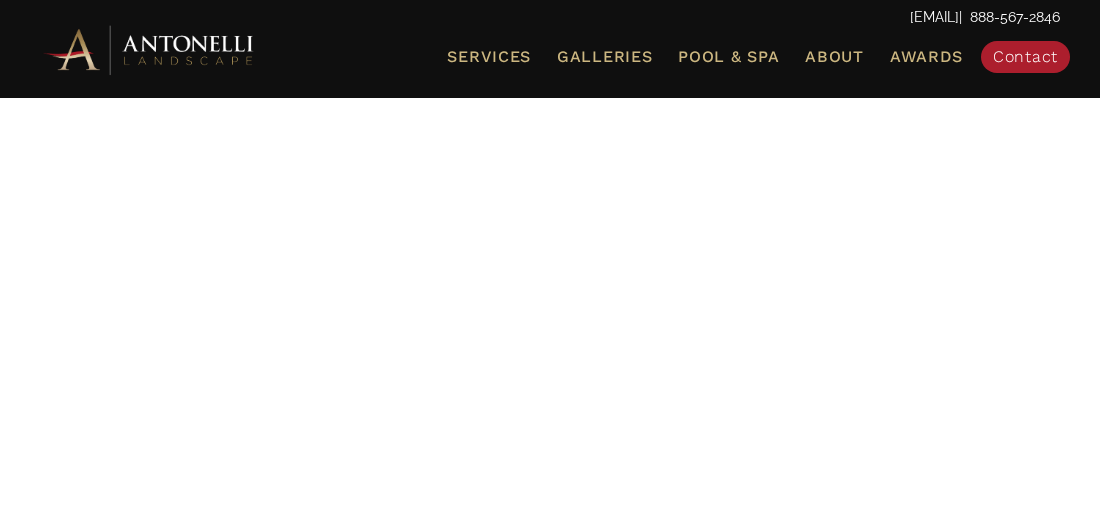 scroll, scrollTop: 0, scrollLeft: 0, axis: both 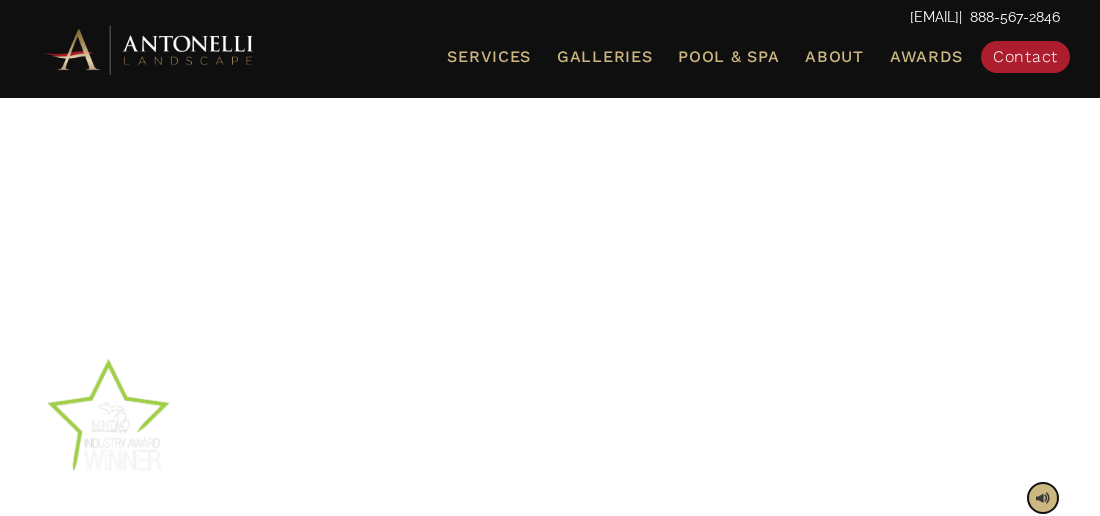 click at bounding box center [1043, 498] 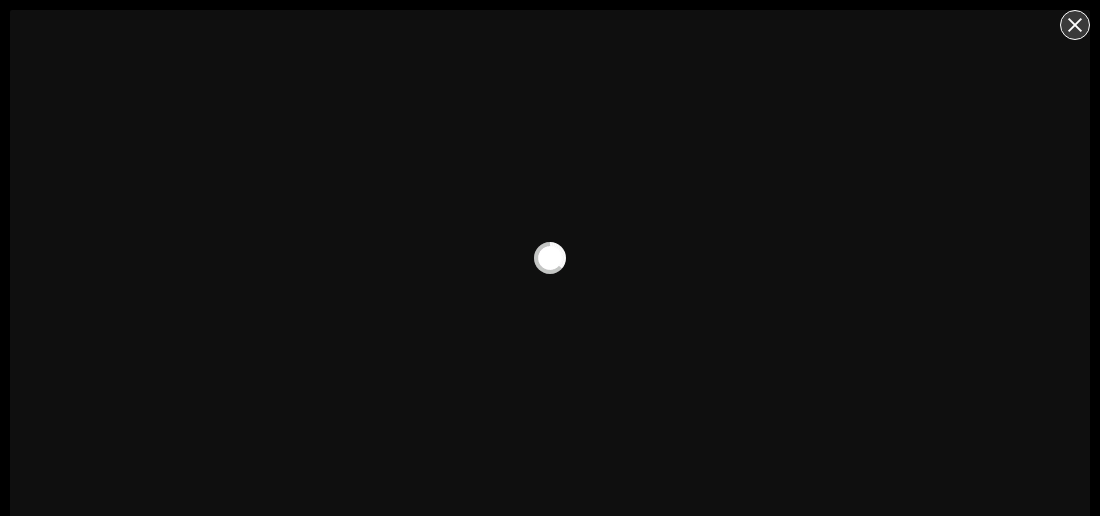 scroll, scrollTop: 9, scrollLeft: 0, axis: vertical 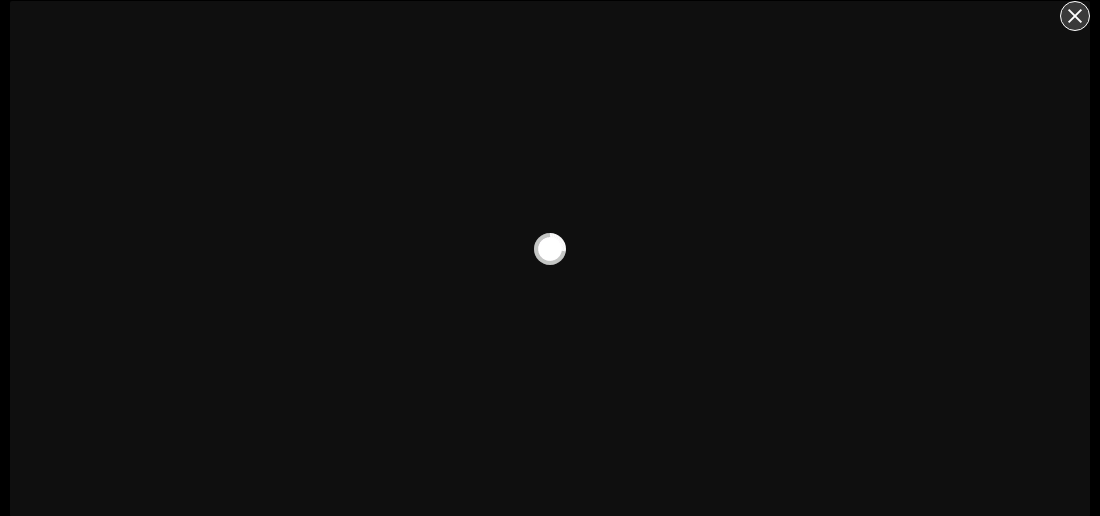 click at bounding box center [550, 249] 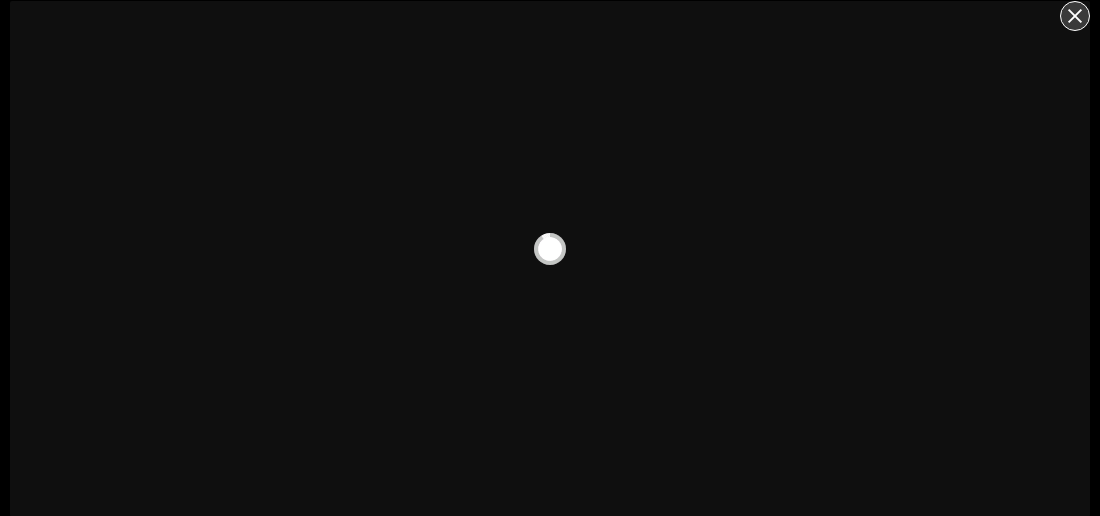 scroll, scrollTop: 0, scrollLeft: 0, axis: both 